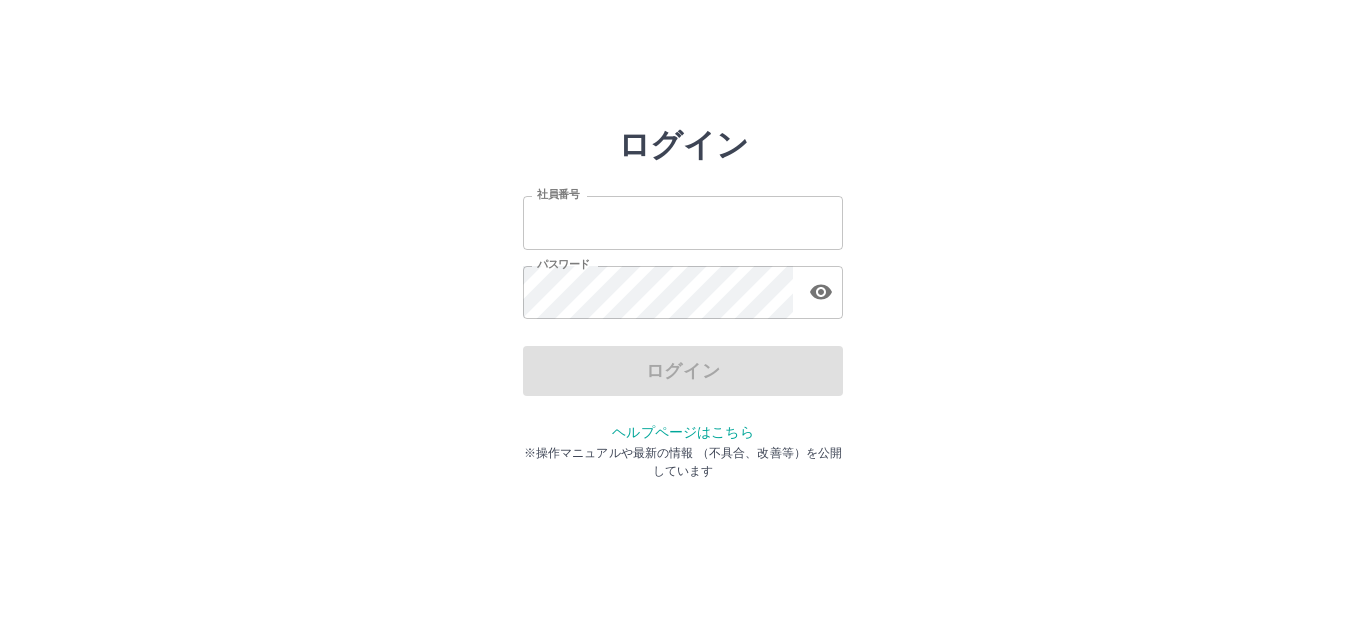 scroll, scrollTop: 0, scrollLeft: 0, axis: both 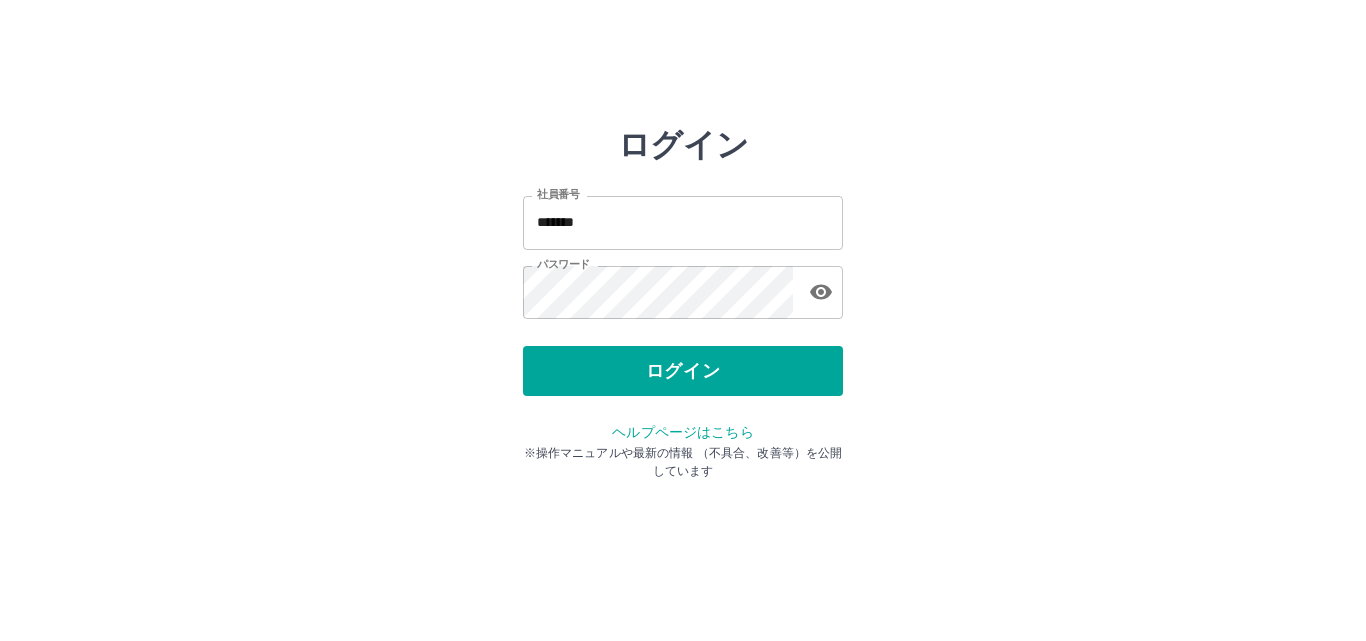 click on "ログイン" at bounding box center [683, 371] 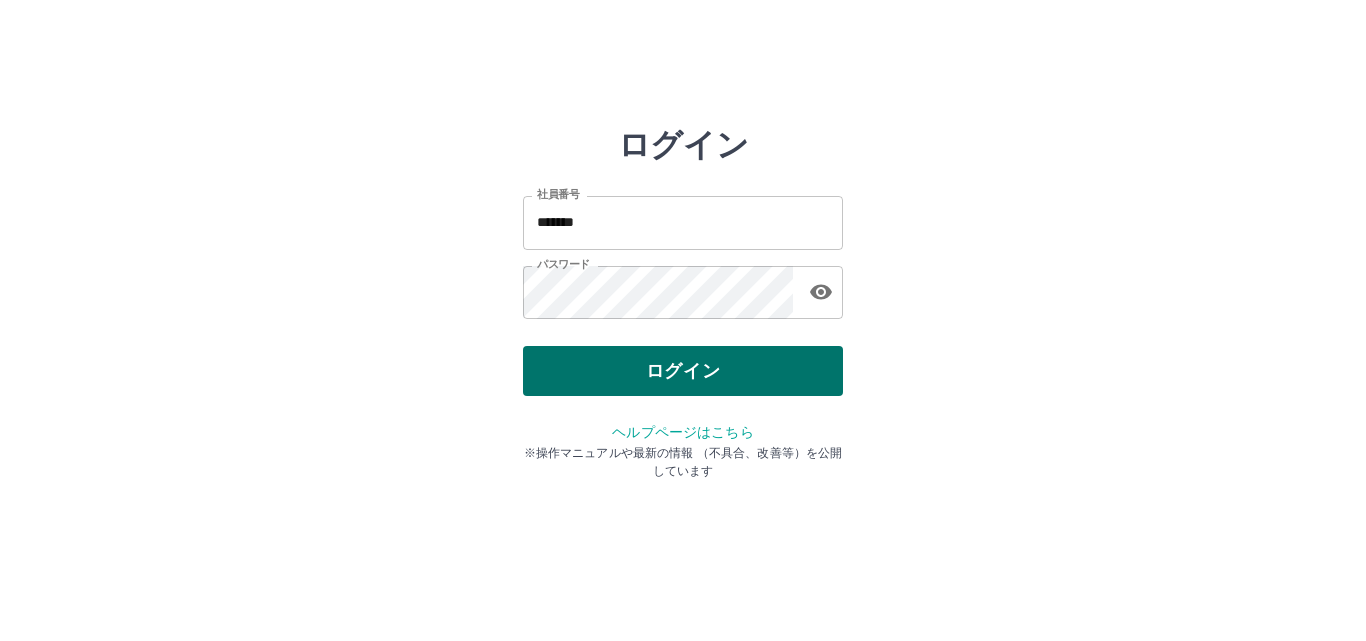 click on "ログイン" at bounding box center [683, 371] 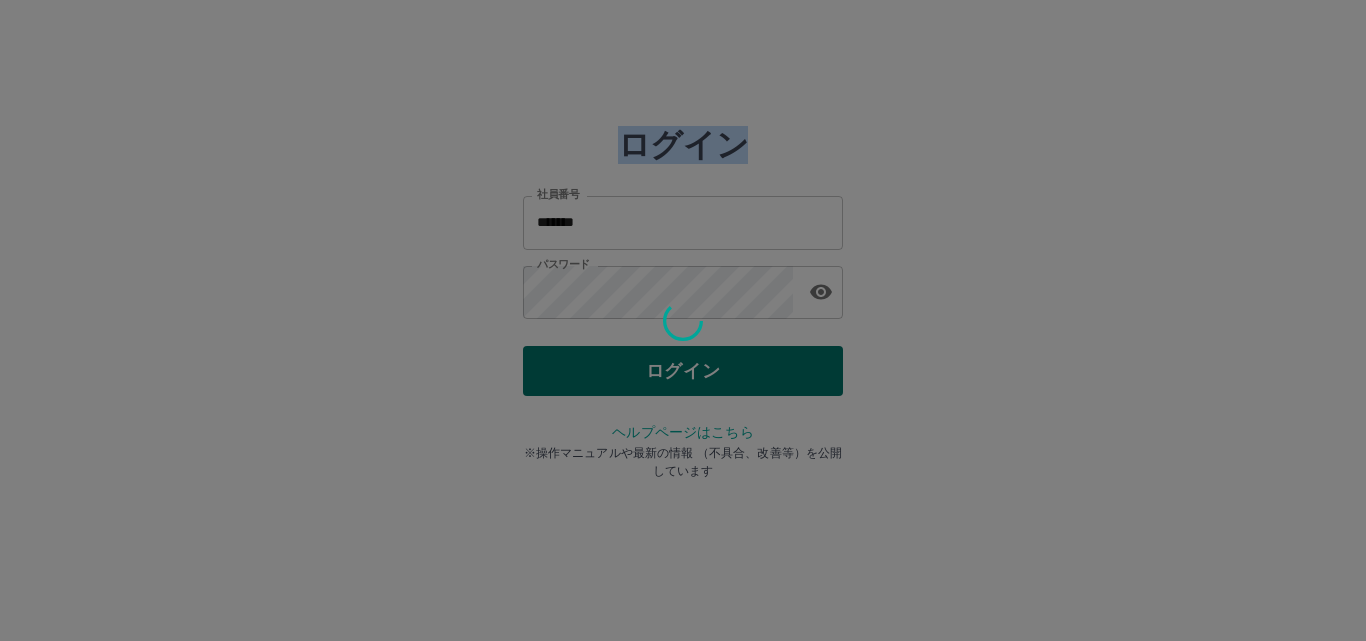 click at bounding box center (683, 320) 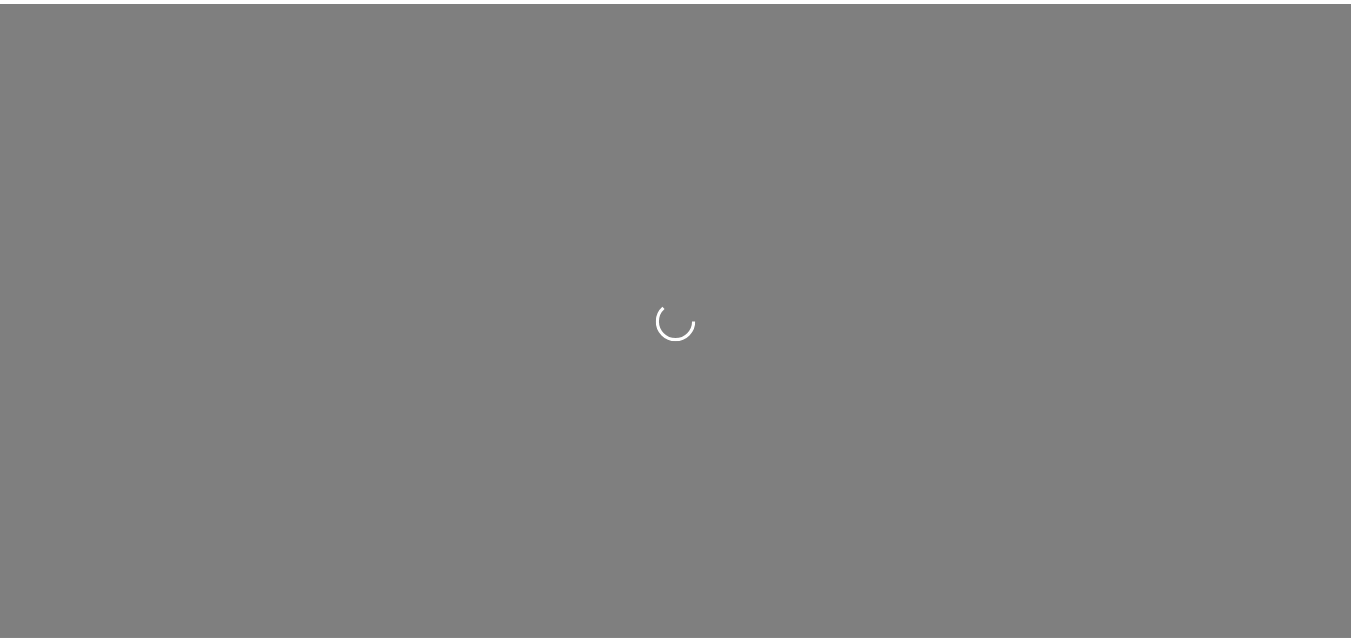 scroll, scrollTop: 0, scrollLeft: 0, axis: both 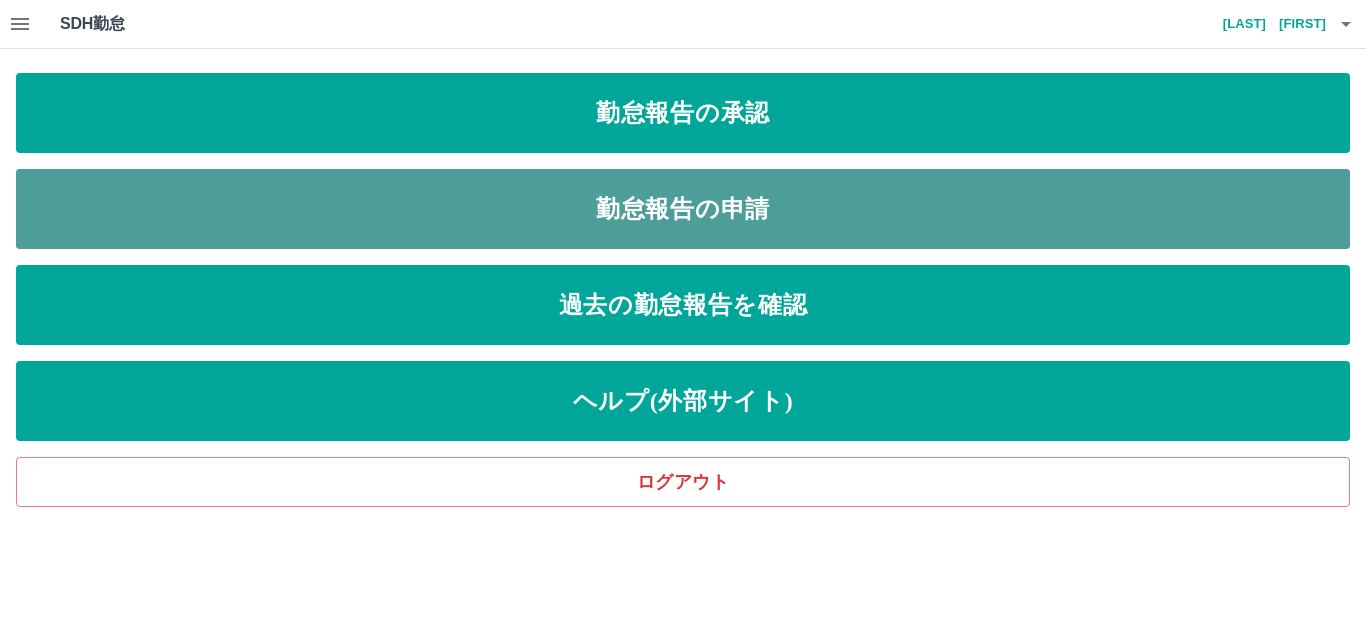 click on "勤怠報告の申請" at bounding box center (683, 209) 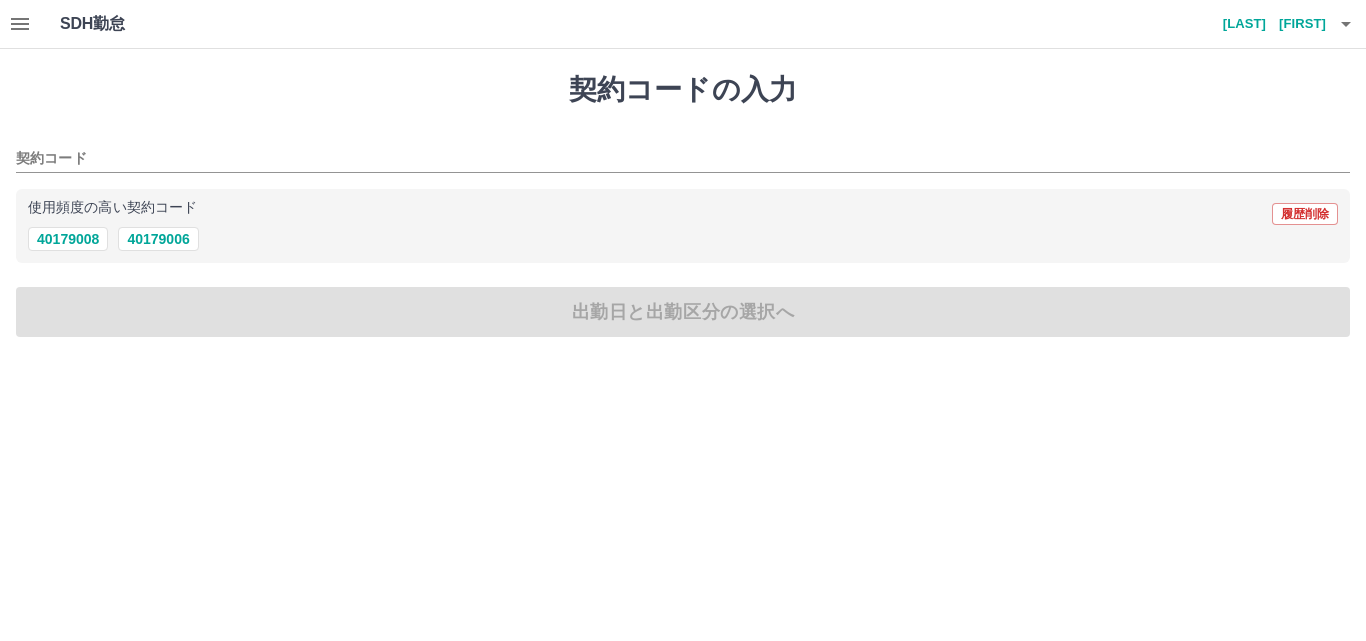 drag, startPoint x: 783, startPoint y: 202, endPoint x: 784, endPoint y: 177, distance: 25.019993 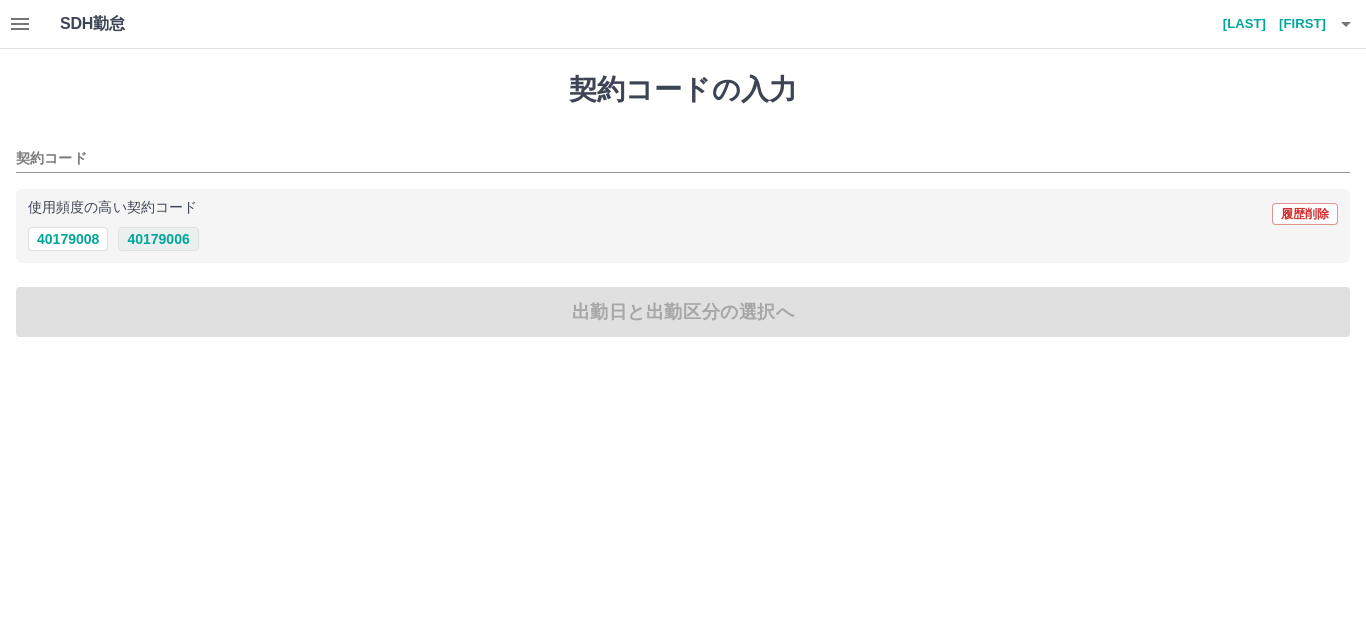click on "40179006" at bounding box center (158, 239) 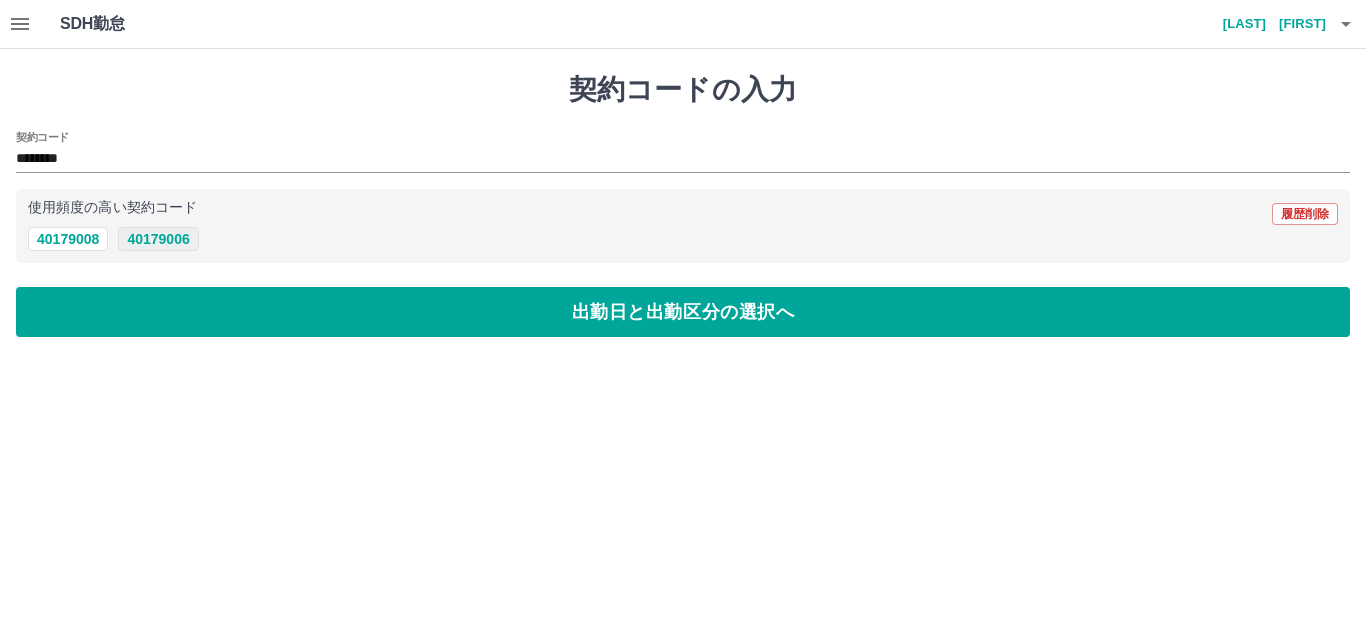 click on "40179006" at bounding box center (158, 239) 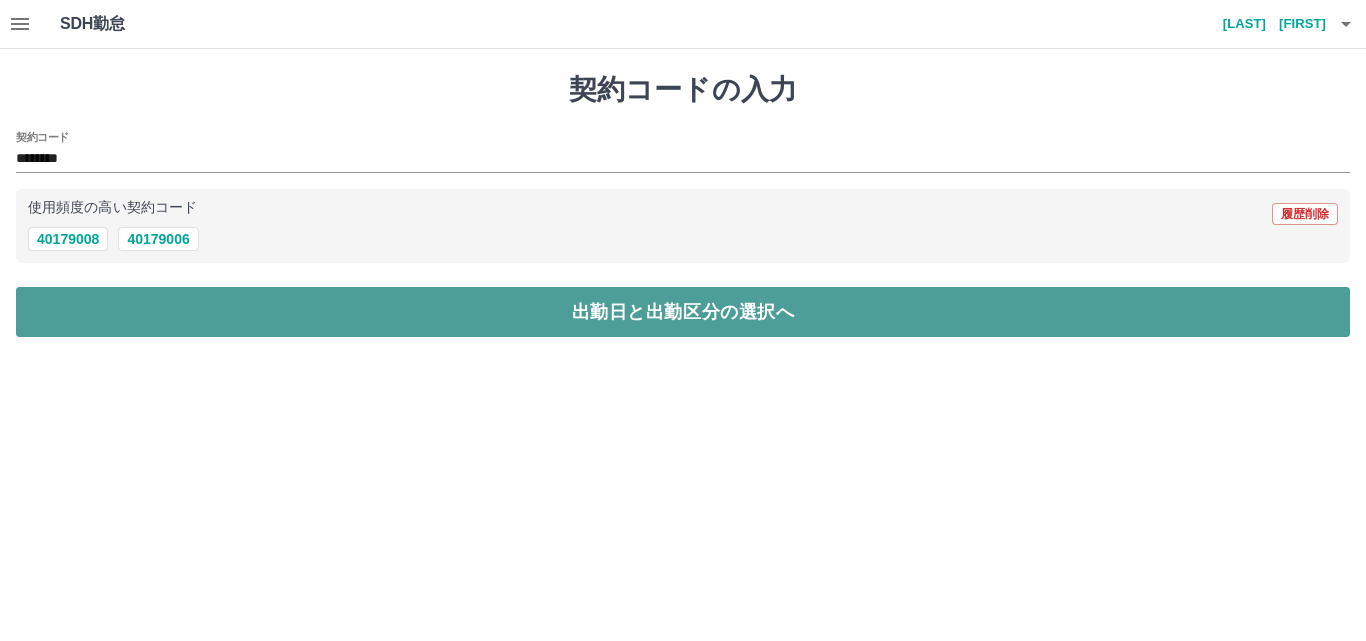 click on "出勤日と出勤区分の選択へ" at bounding box center [683, 312] 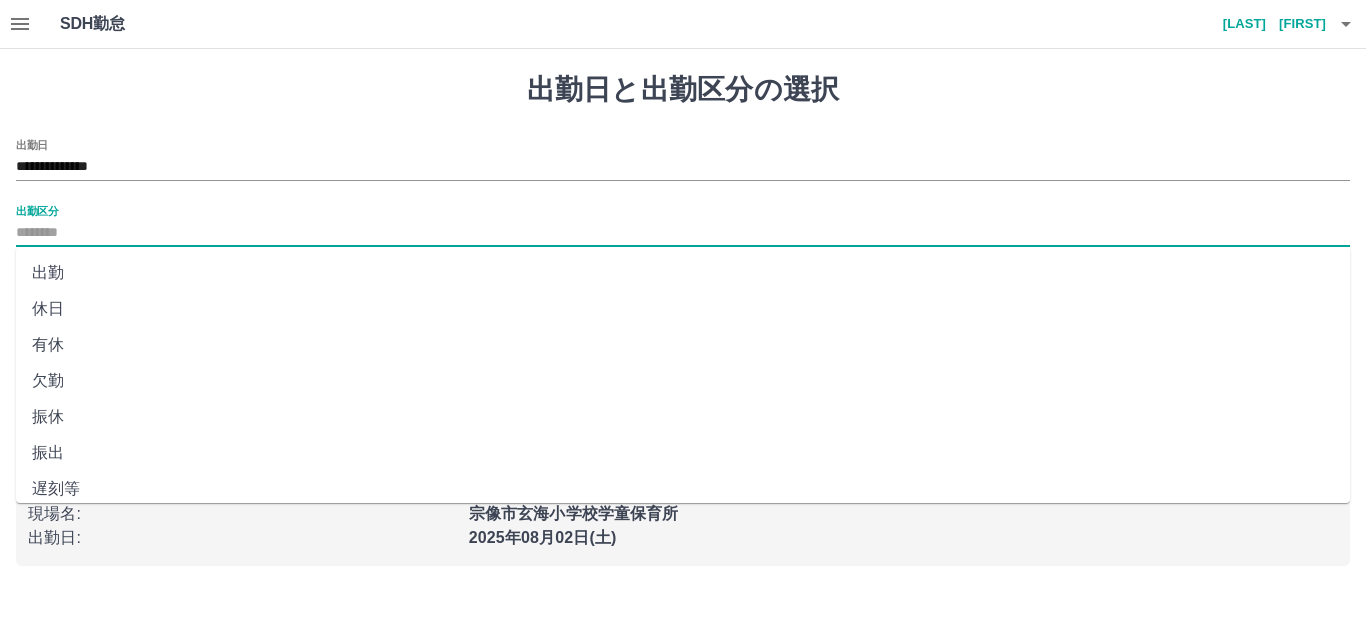 click on "出勤区分" at bounding box center [683, 233] 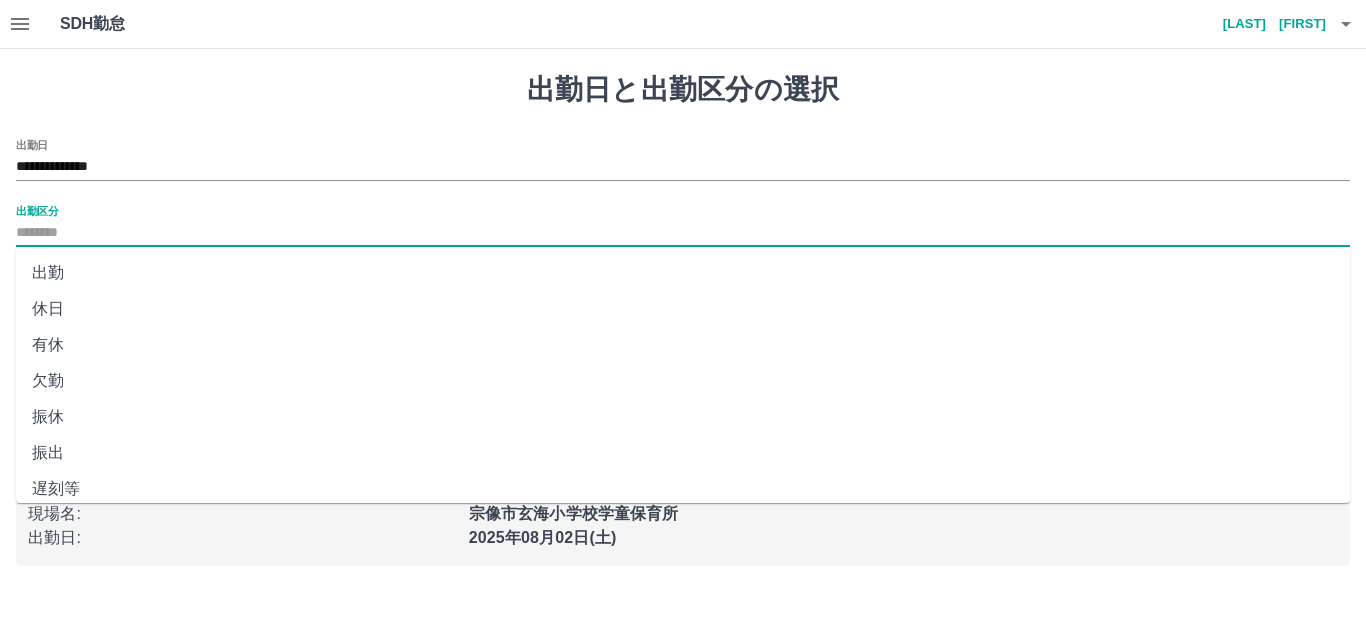 click on "出勤" at bounding box center [683, 273] 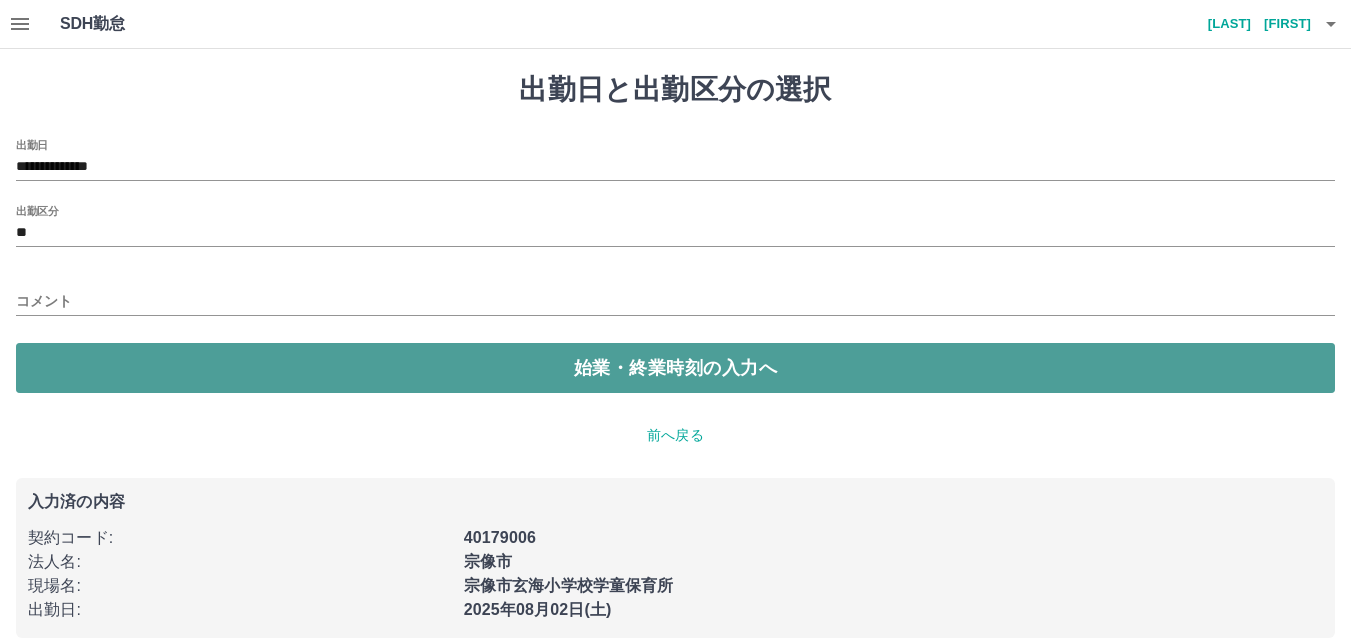 click on "始業・終業時刻の入力へ" at bounding box center [675, 368] 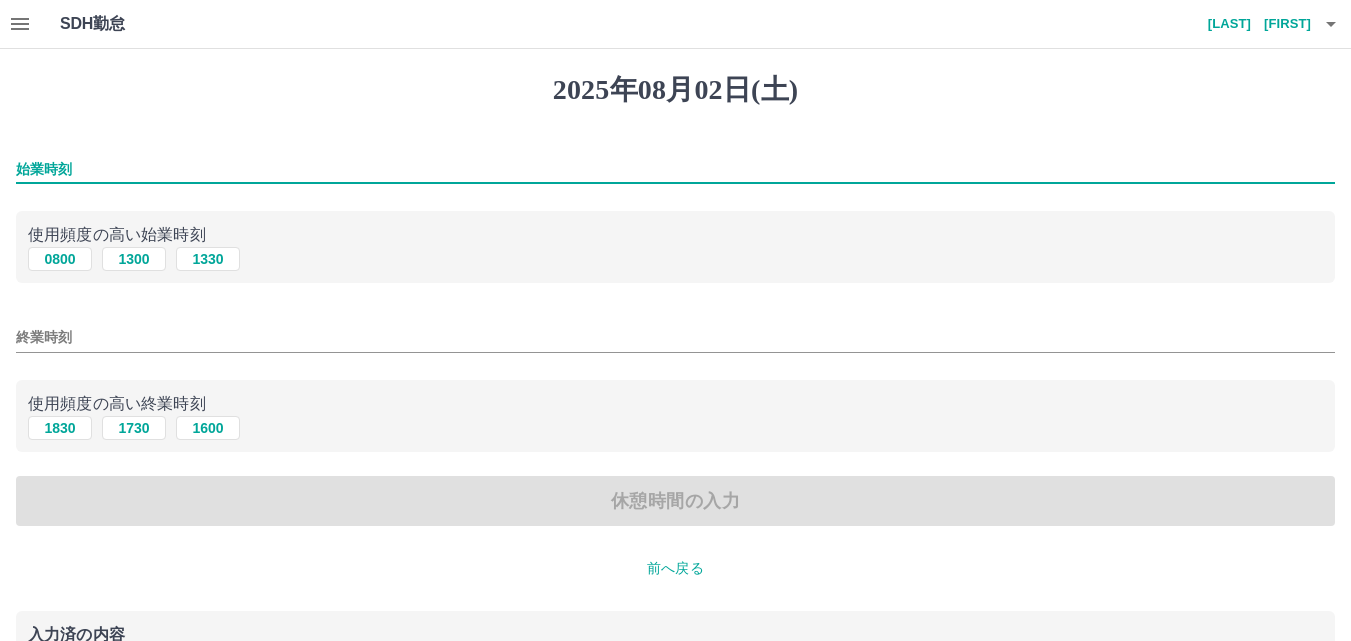 click on "始業時刻" at bounding box center (675, 169) 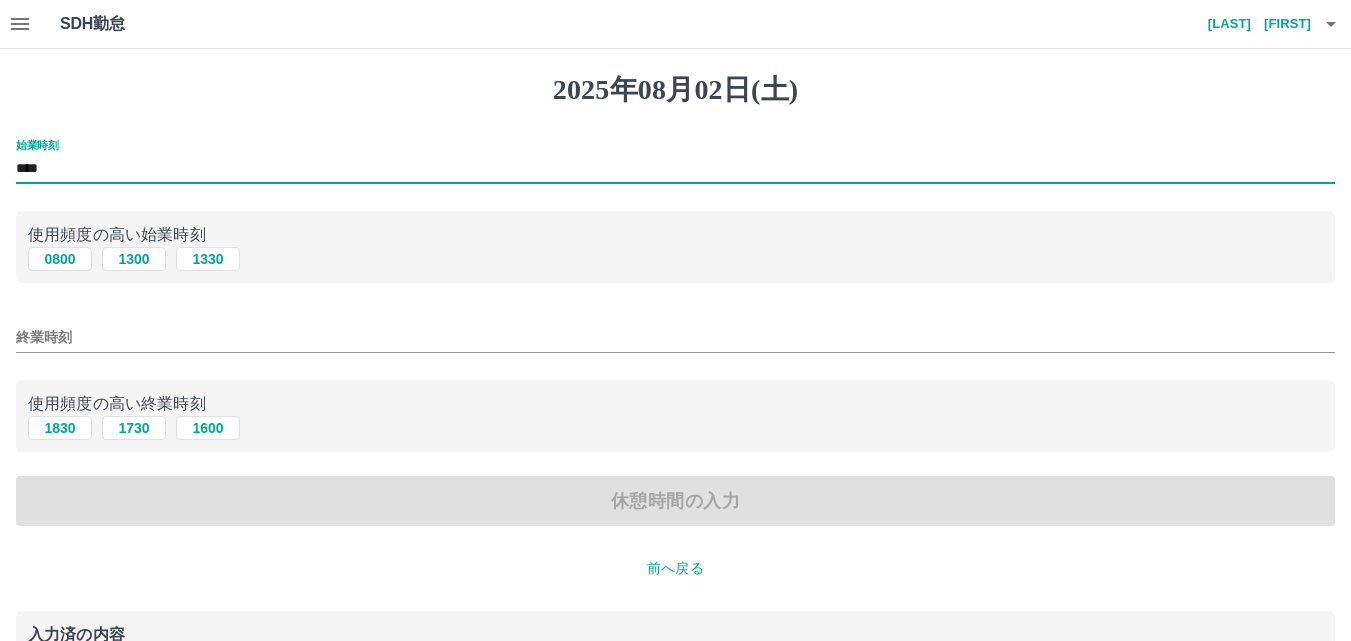 type on "****" 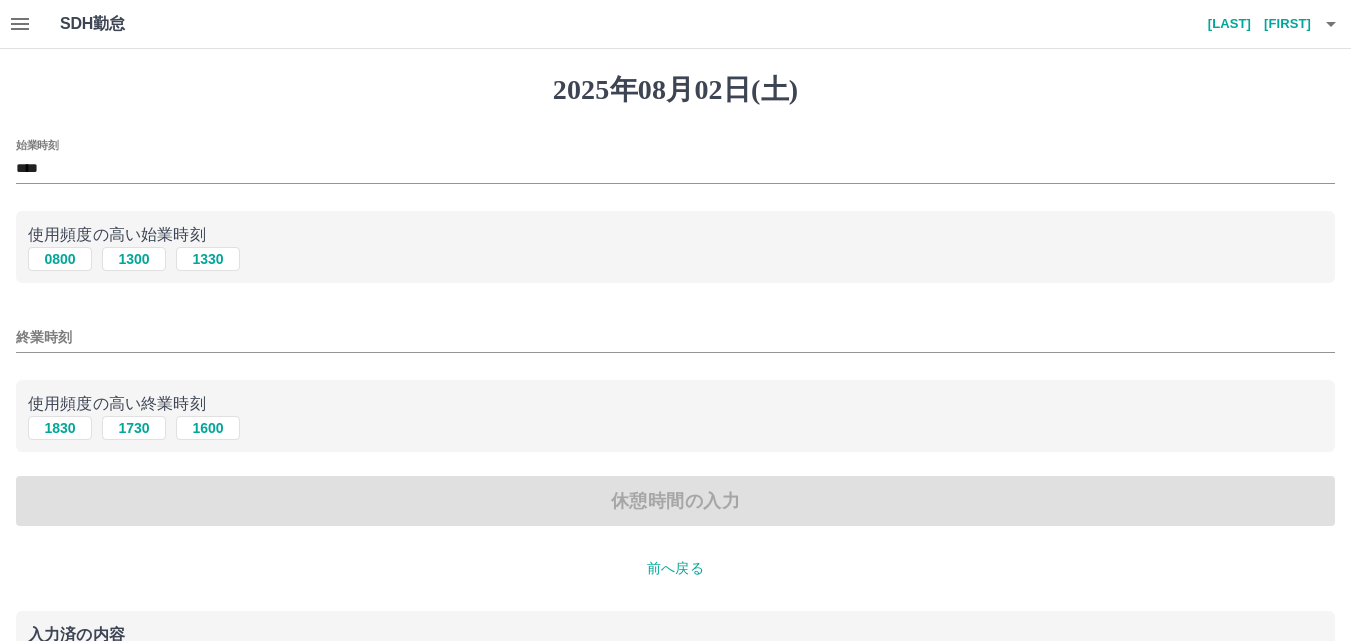 click on "使用頻度の高い始業時刻 [TIME] [TIME] [TIME]" at bounding box center [675, 247] 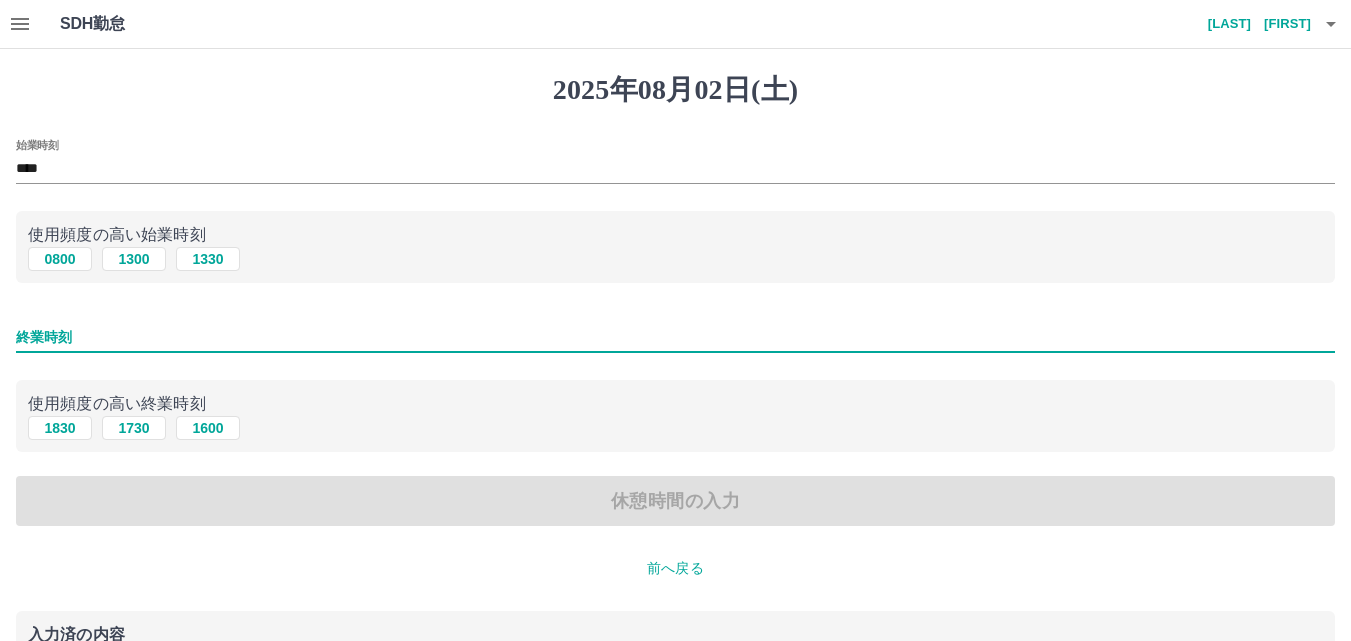 click on "終業時刻" at bounding box center [675, 337] 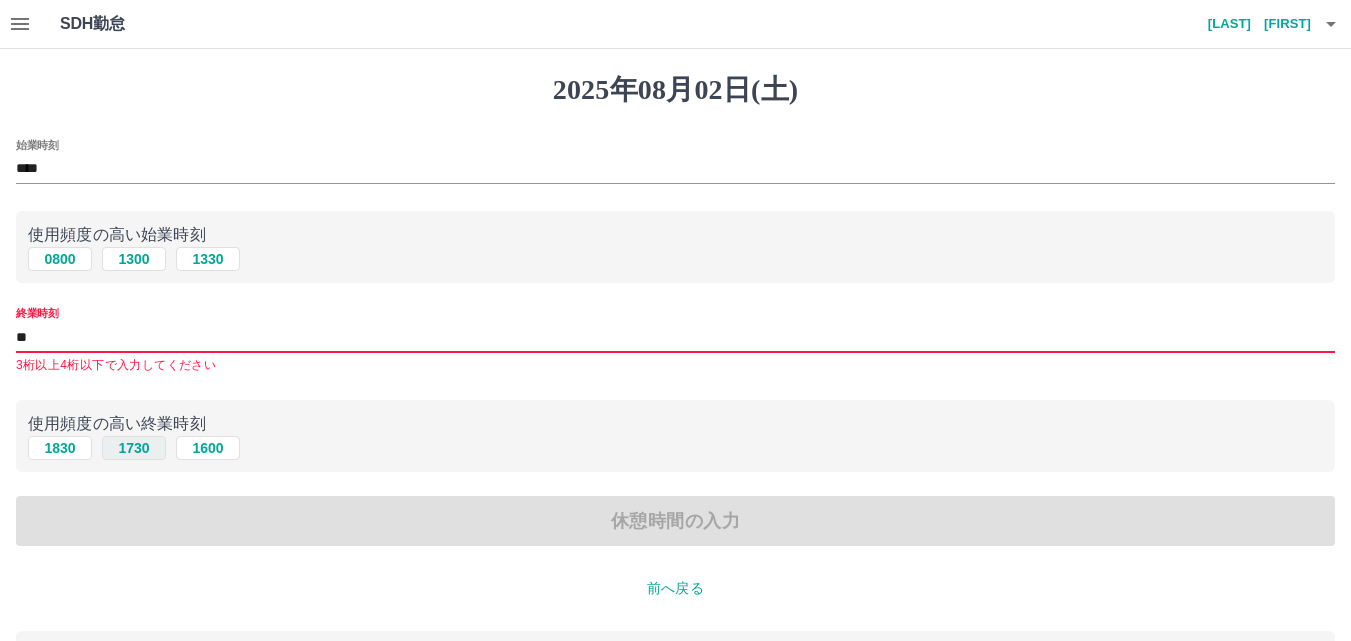 type on "****" 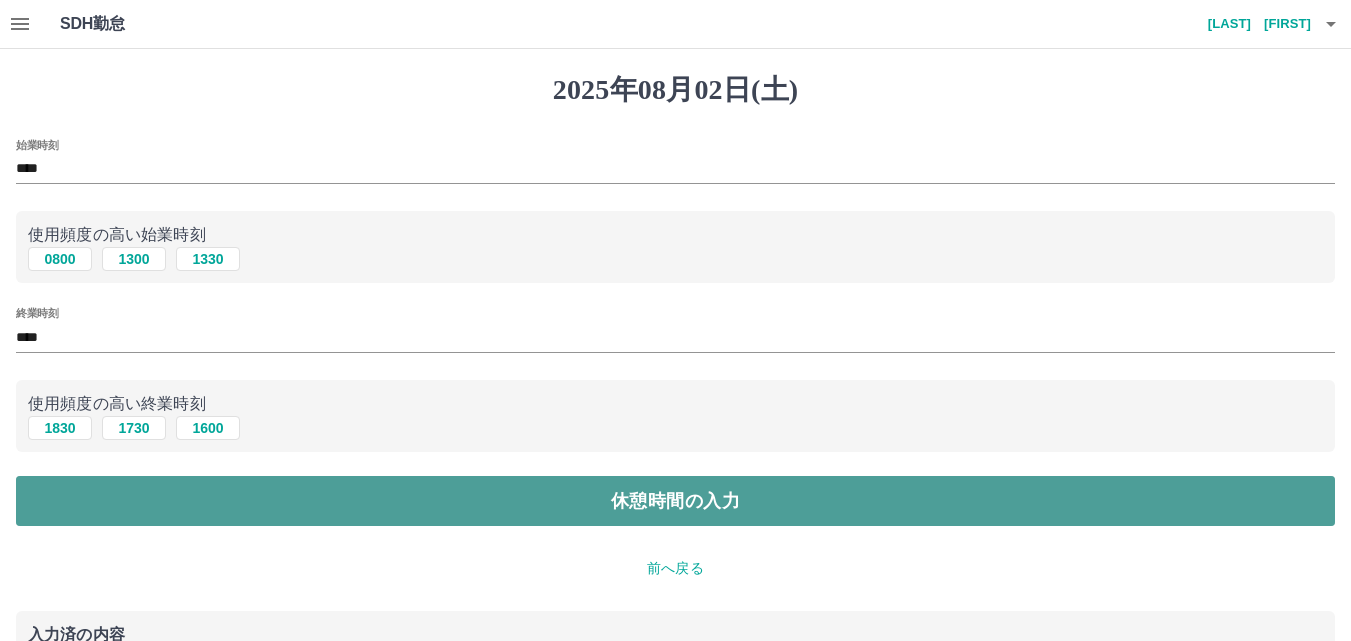 click on "休憩時間の入力" at bounding box center (675, 501) 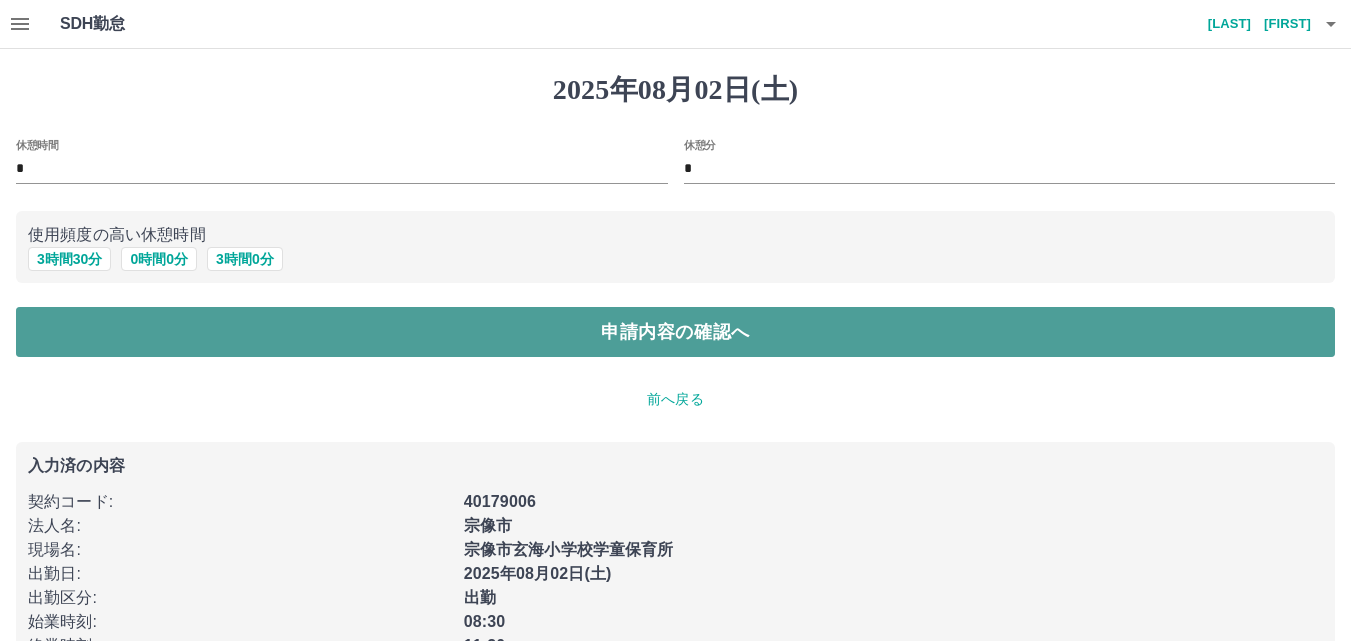 click on "申請内容の確認へ" at bounding box center (675, 332) 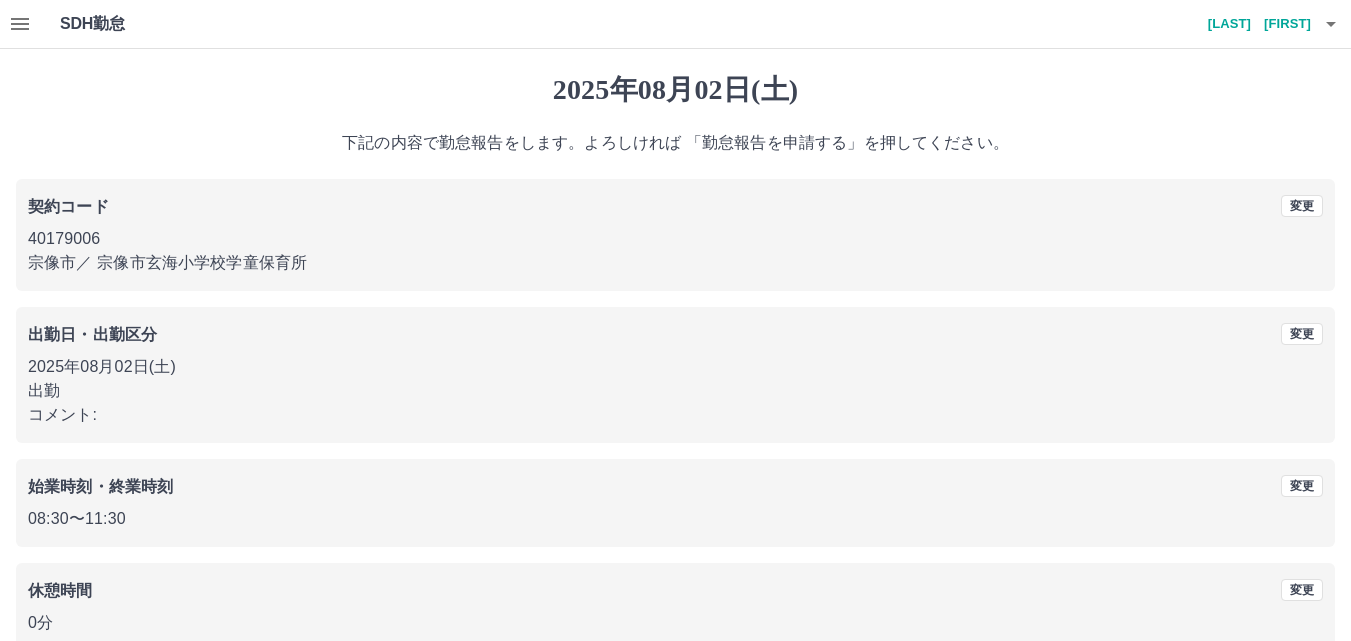 scroll, scrollTop: 100, scrollLeft: 0, axis: vertical 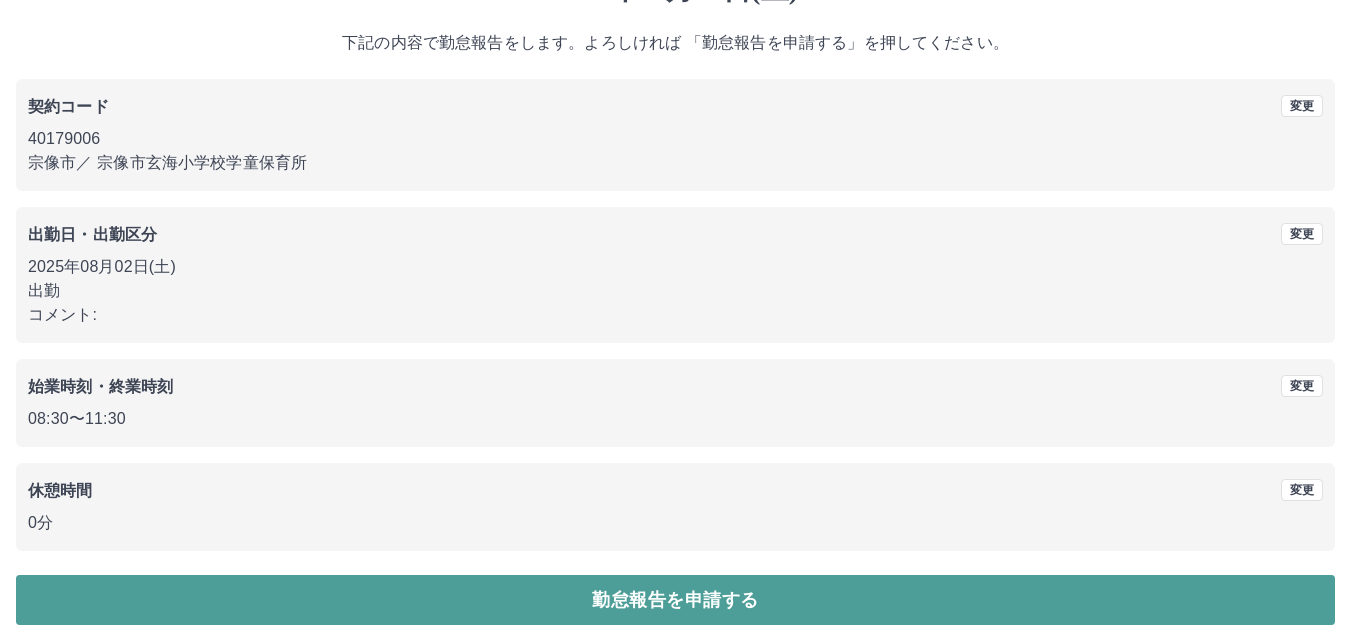 click on "勤怠報告を申請する" at bounding box center (675, 600) 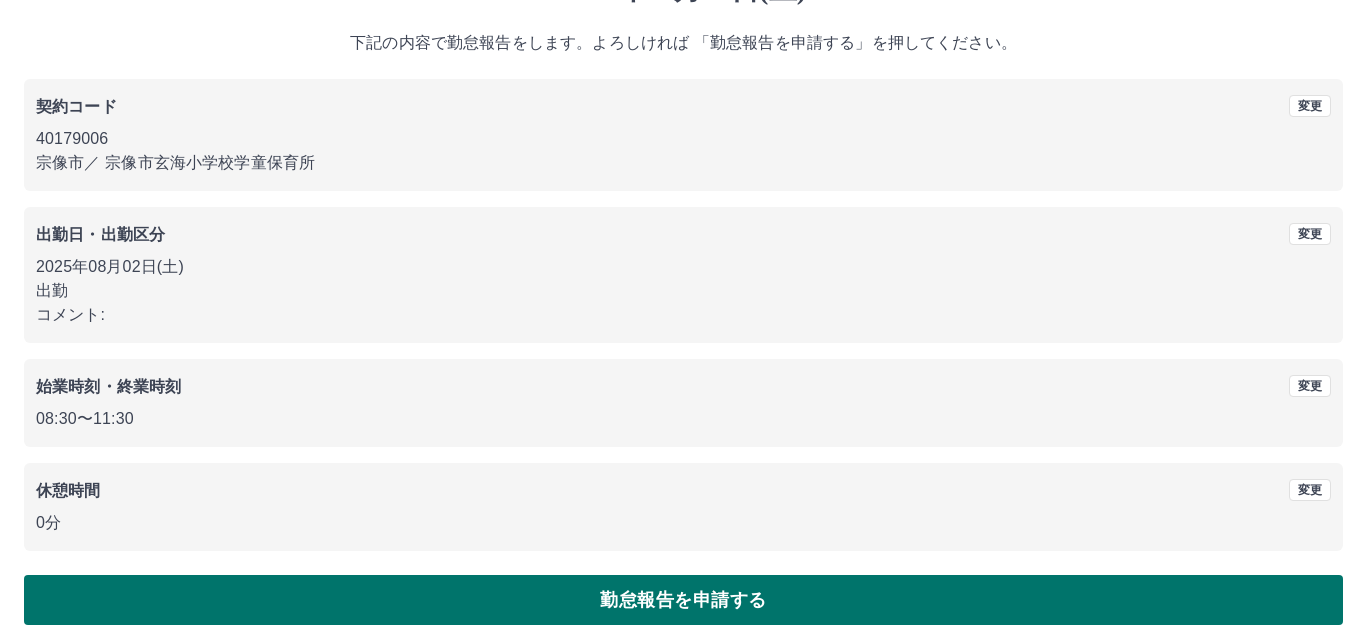 scroll, scrollTop: 0, scrollLeft: 0, axis: both 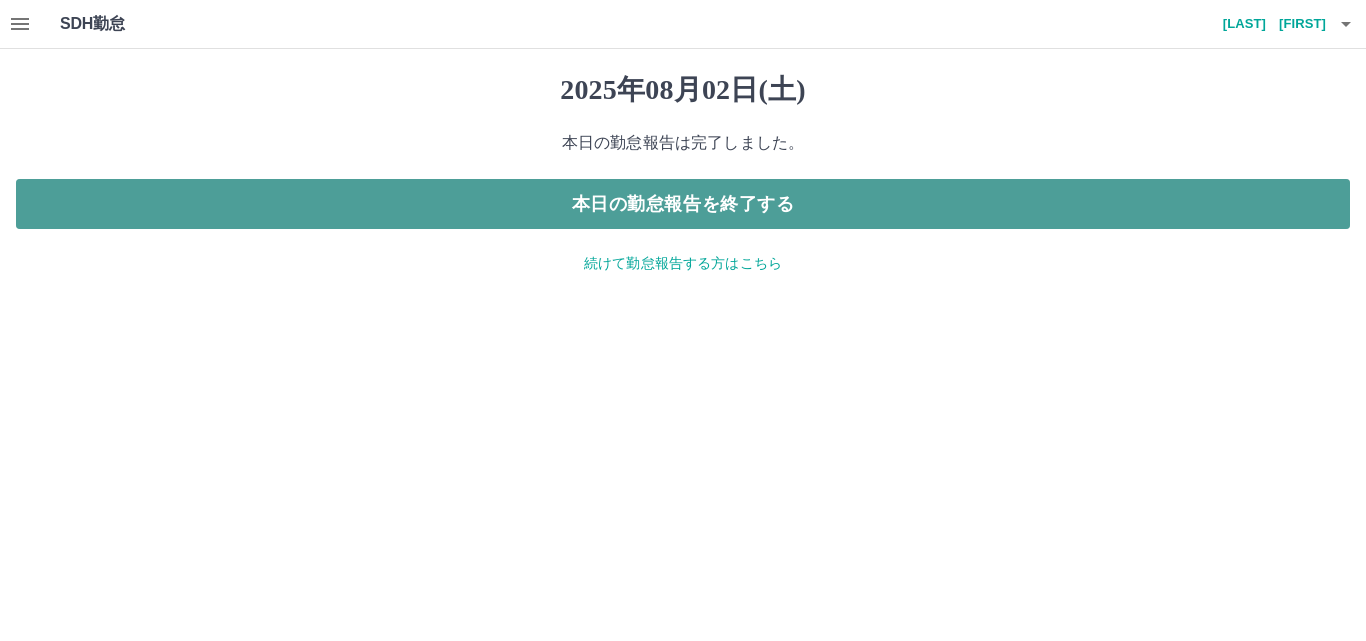 click on "本日の勤怠報告を終了する" at bounding box center (683, 204) 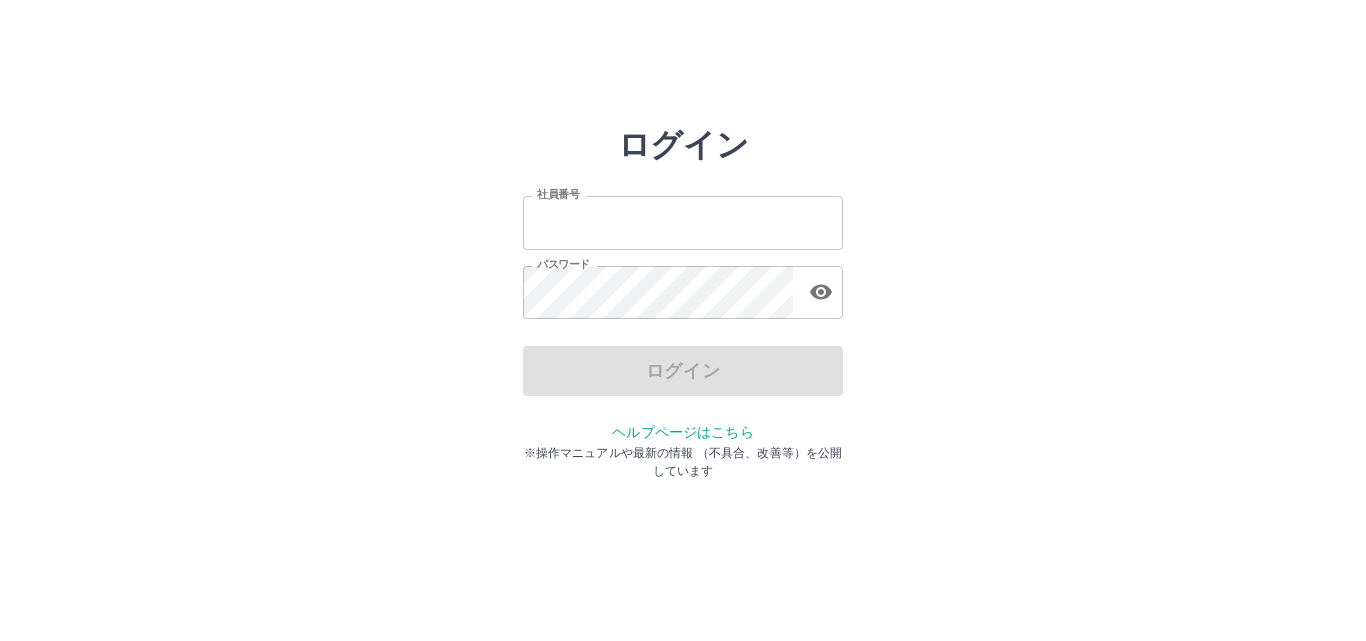 scroll, scrollTop: 0, scrollLeft: 0, axis: both 